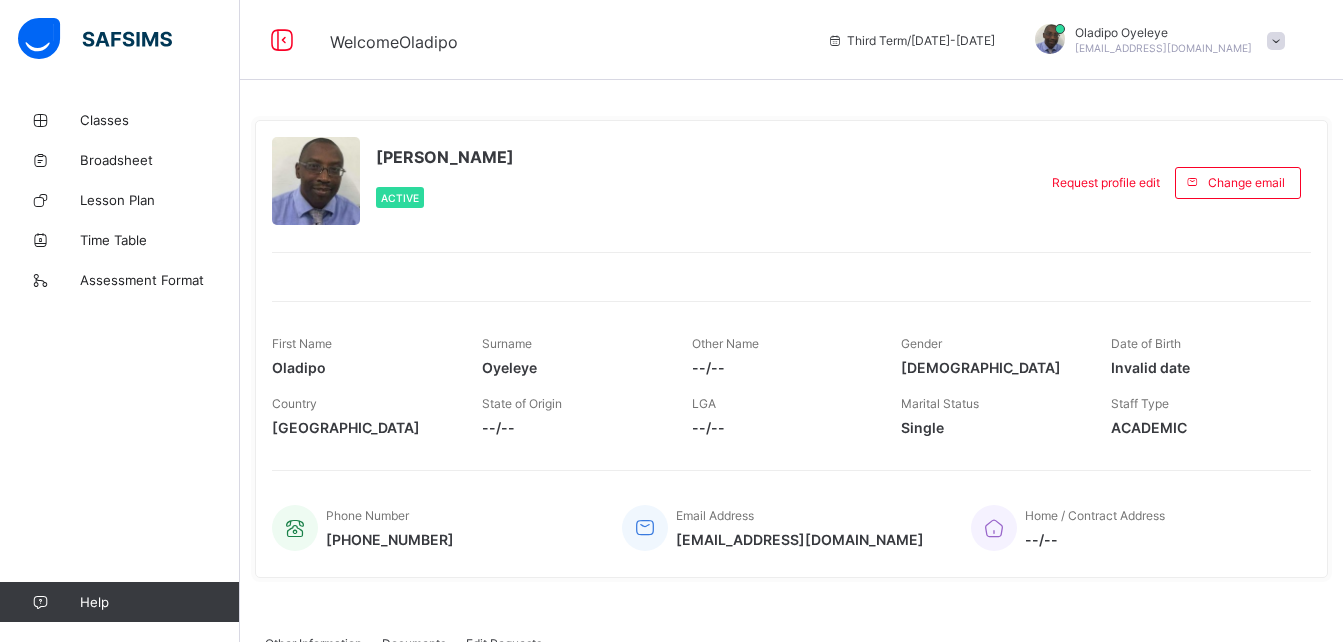 scroll, scrollTop: 0, scrollLeft: 0, axis: both 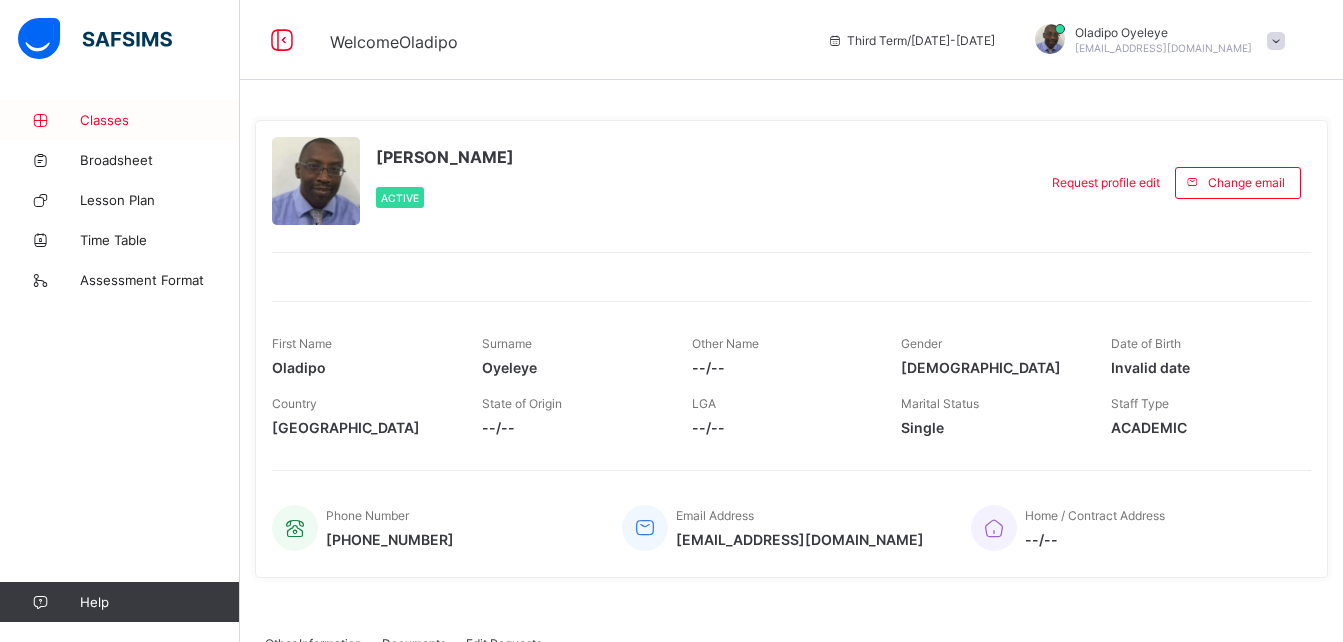 click on "Classes" at bounding box center (160, 120) 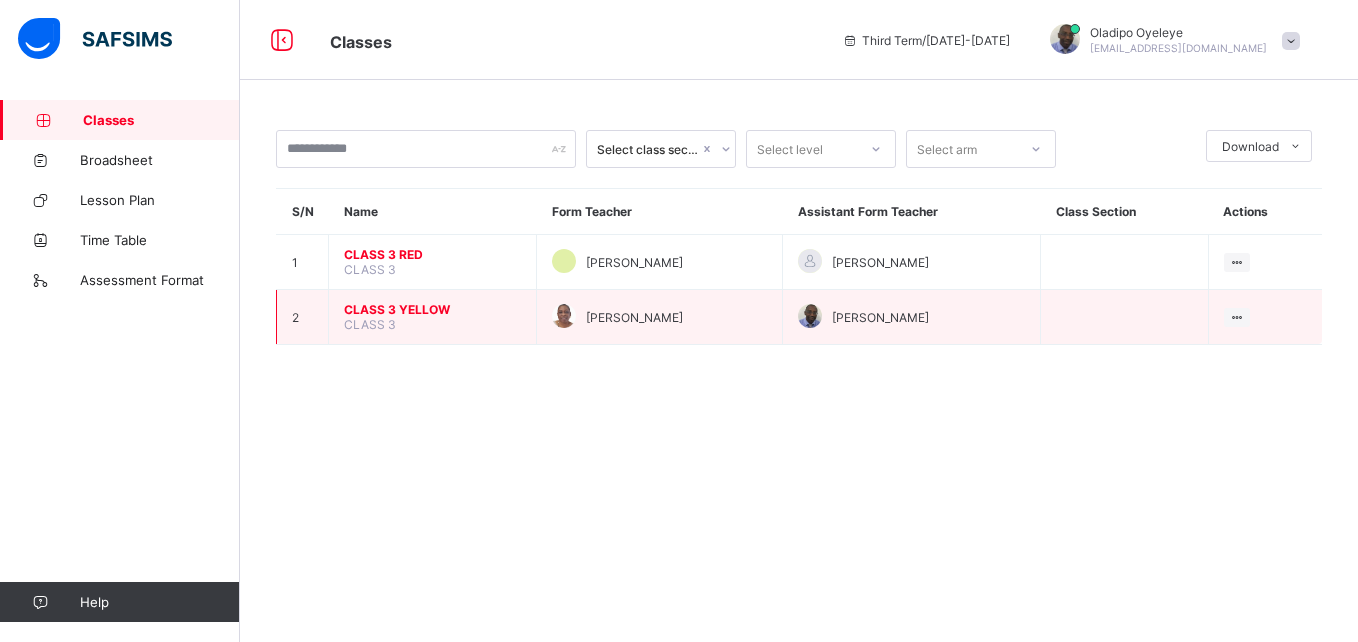 click on "CLASS 3   YELLOW" at bounding box center (432, 309) 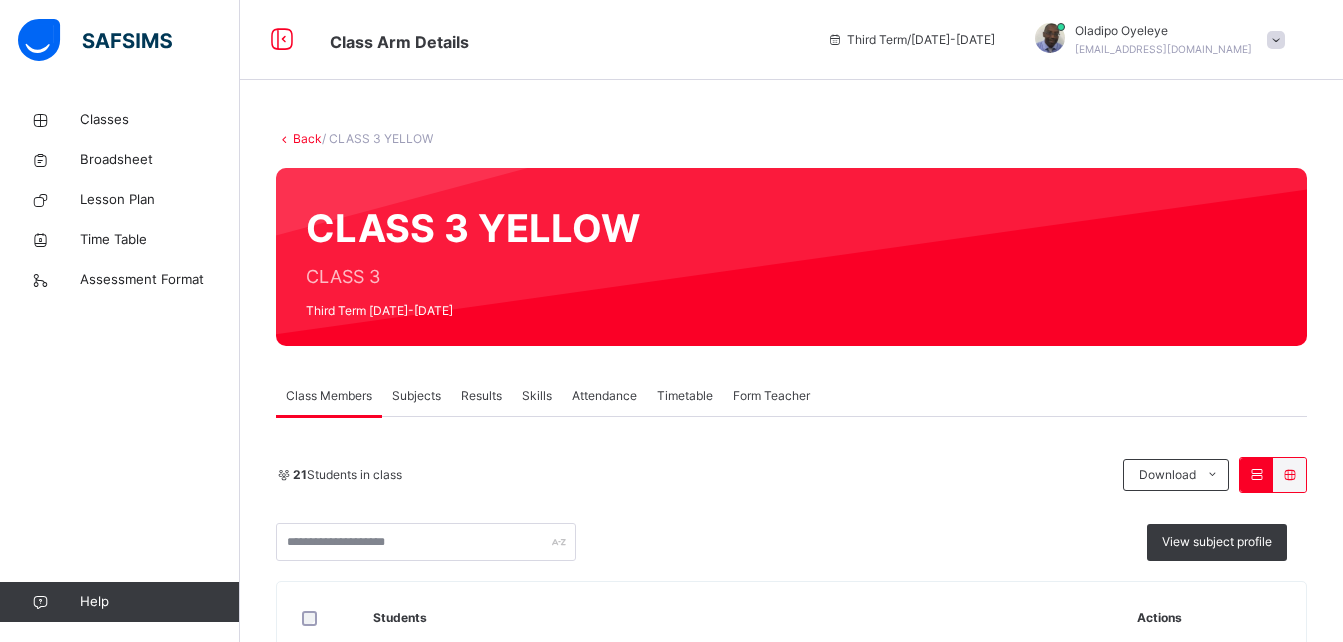click on "Subjects" at bounding box center [416, 396] 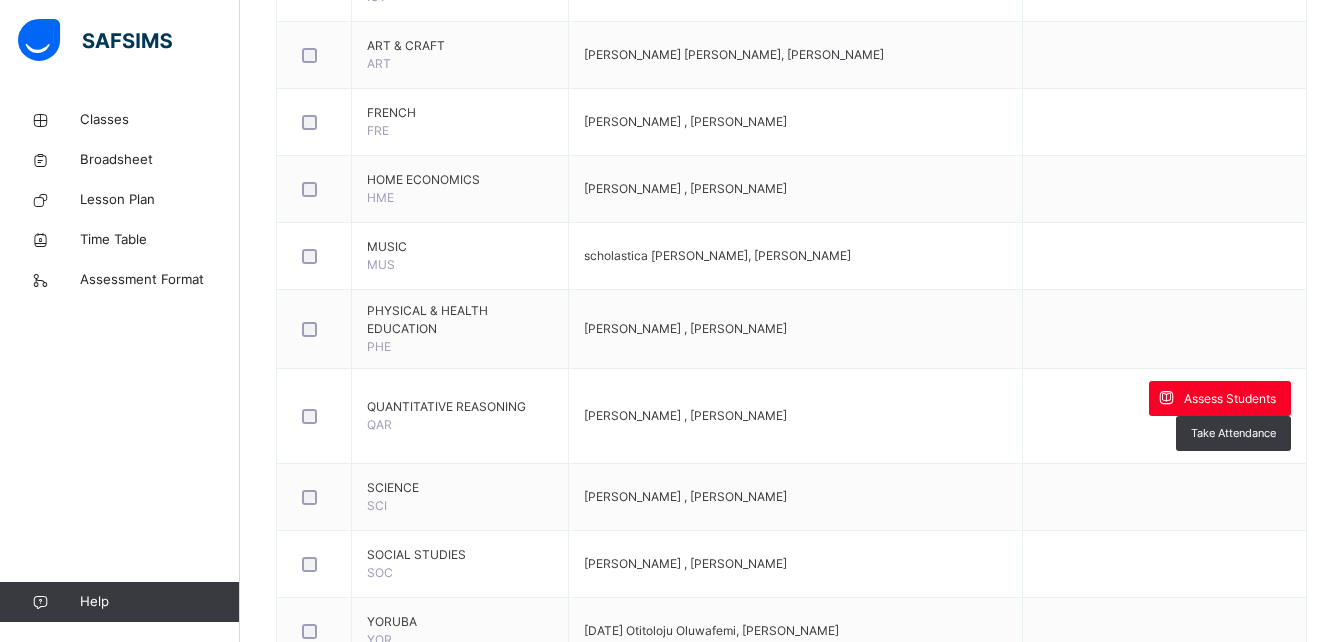 scroll, scrollTop: 625, scrollLeft: 0, axis: vertical 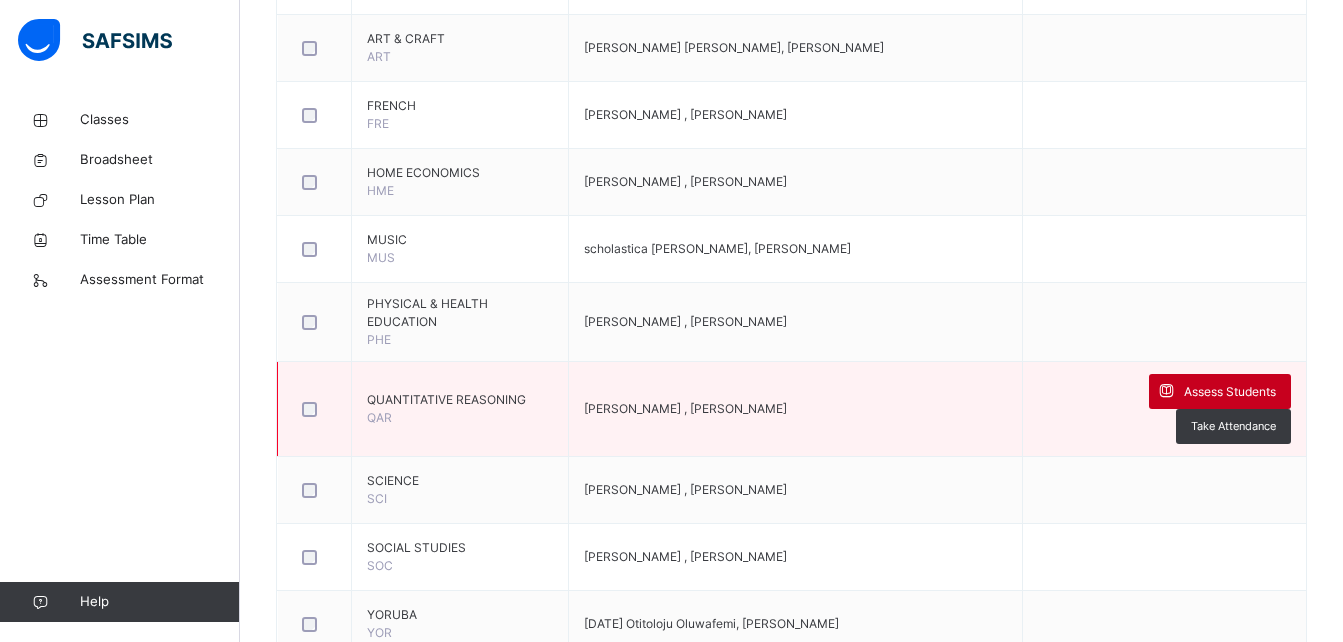 click on "Assess Students" at bounding box center (1230, 392) 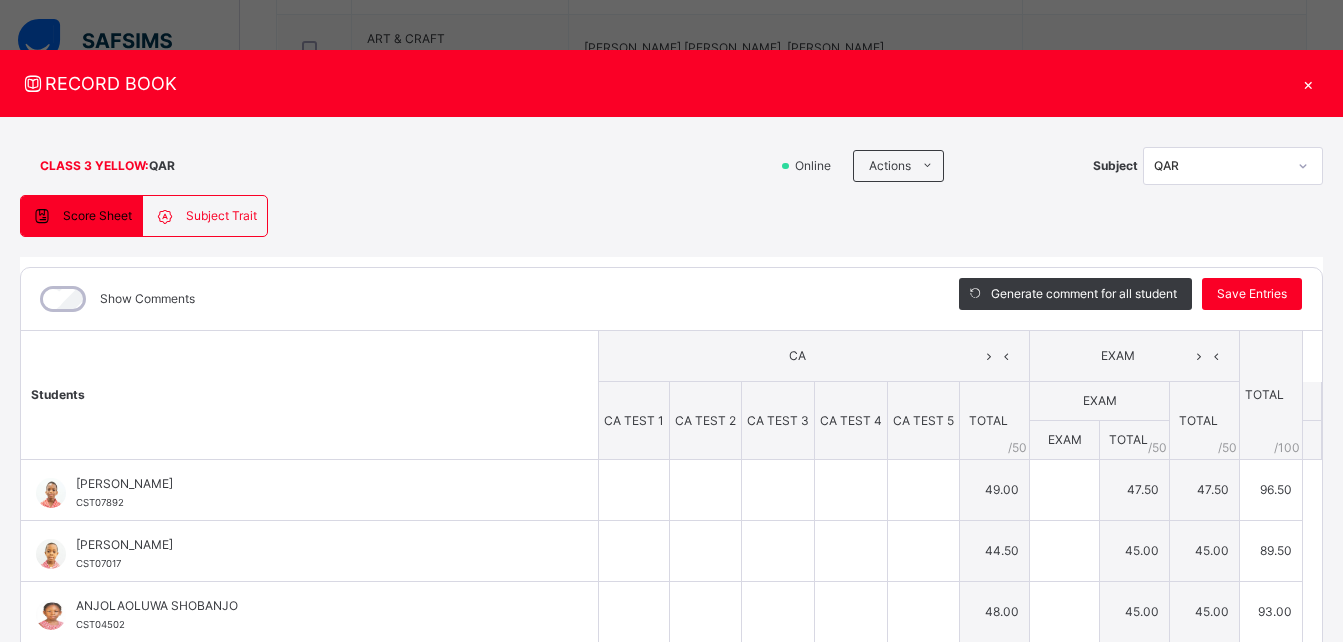 type on "**" 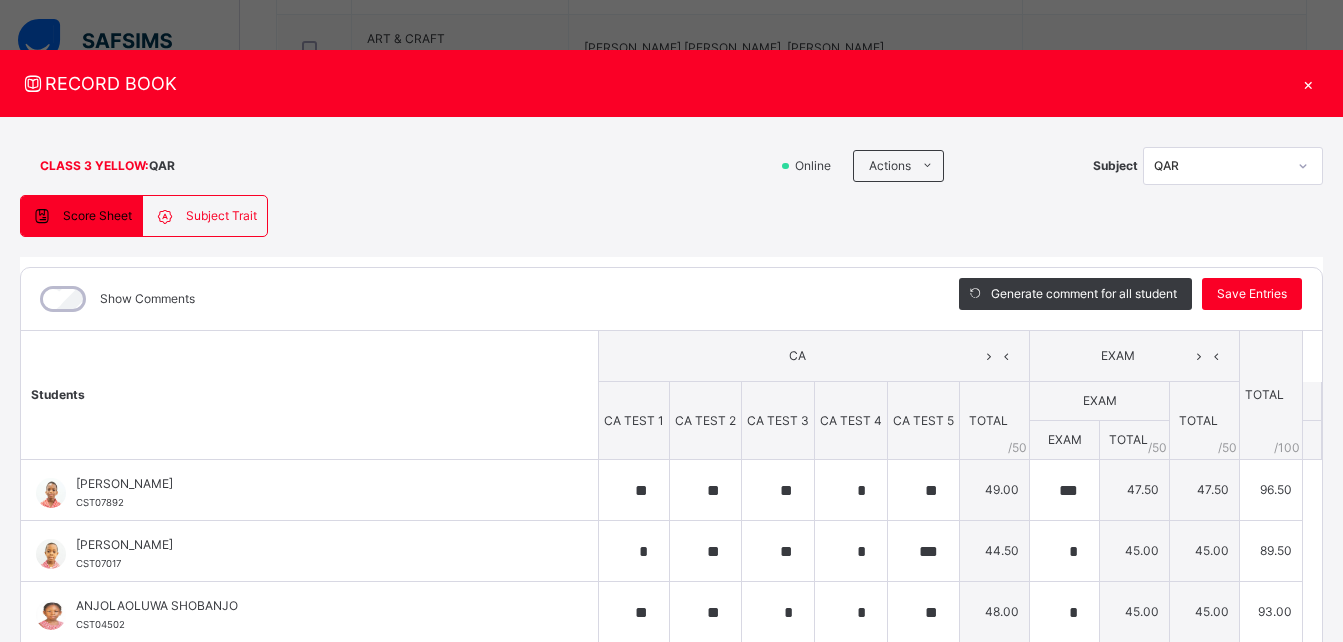 type on "***" 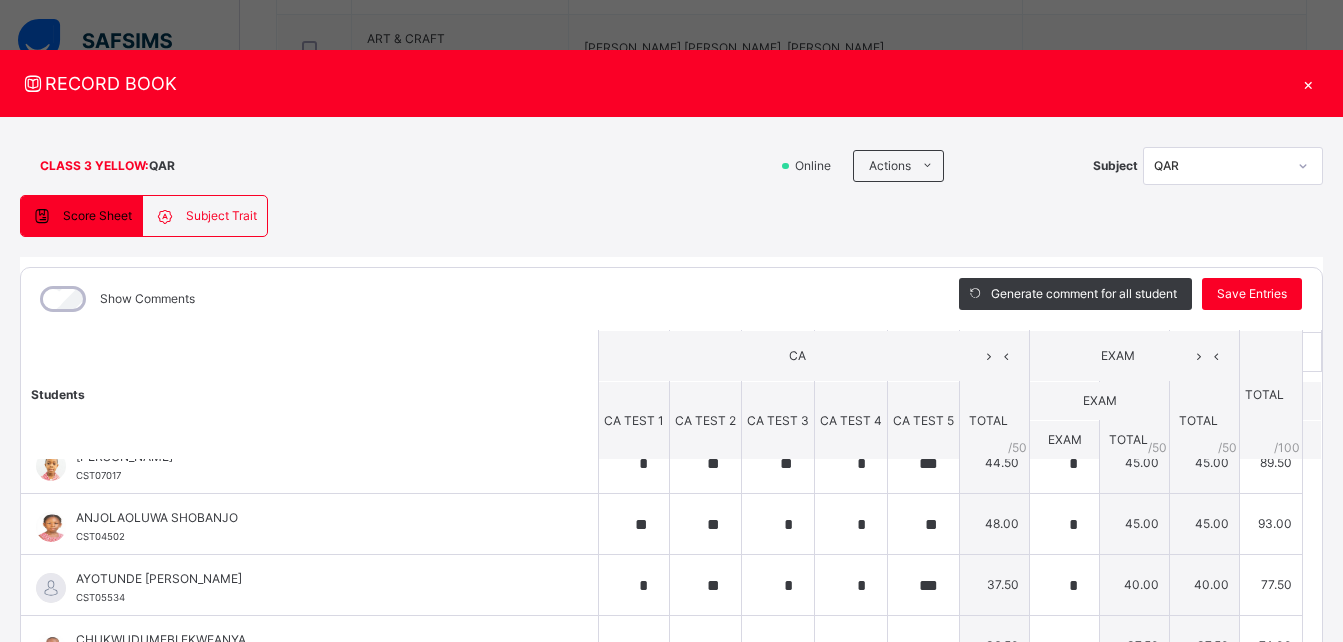 scroll, scrollTop: 91, scrollLeft: 0, axis: vertical 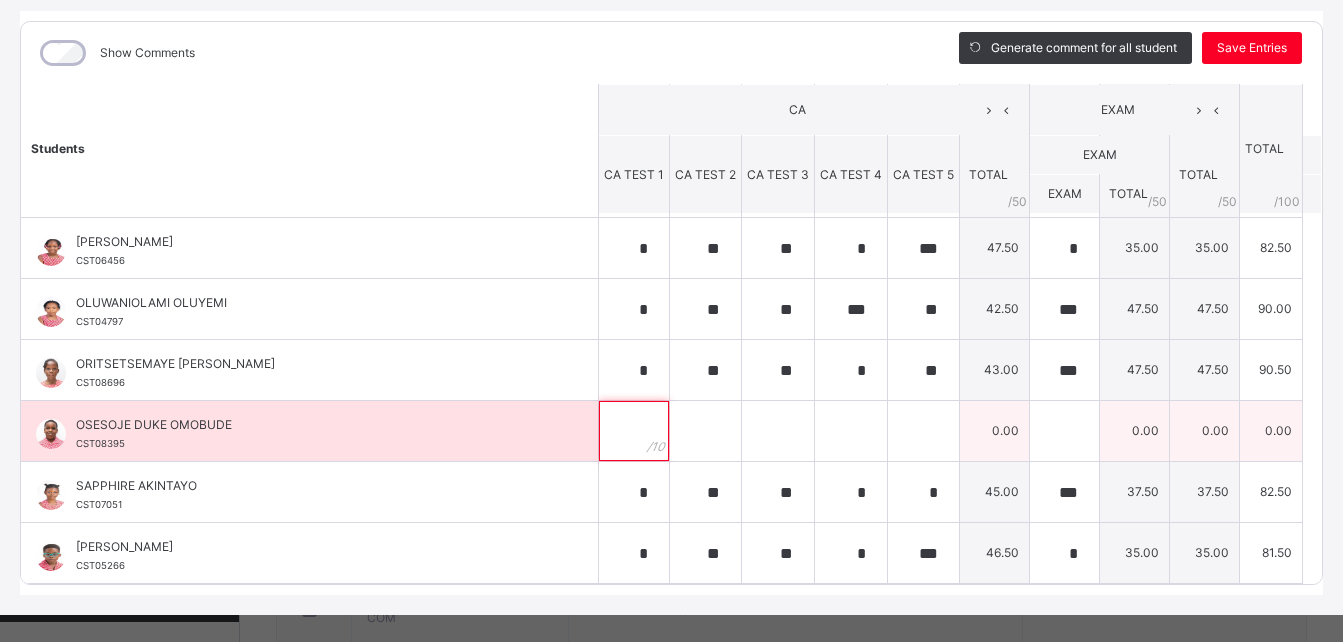 click at bounding box center [634, 431] 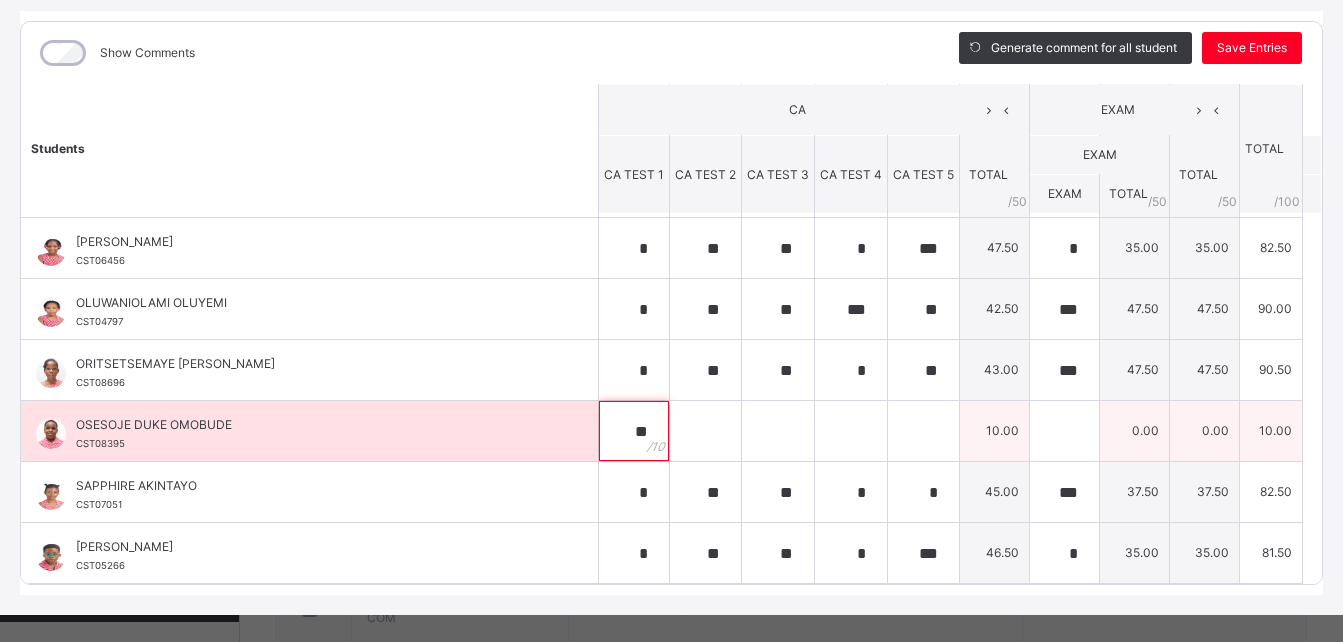 type on "**" 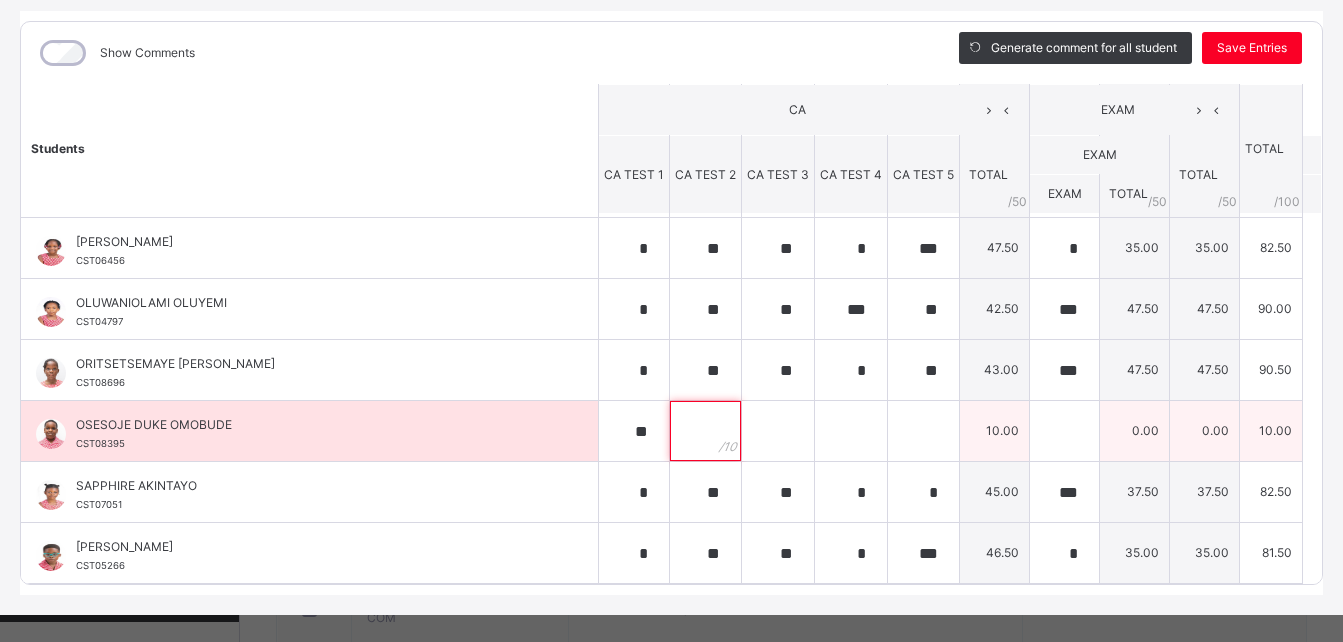 click at bounding box center (705, 431) 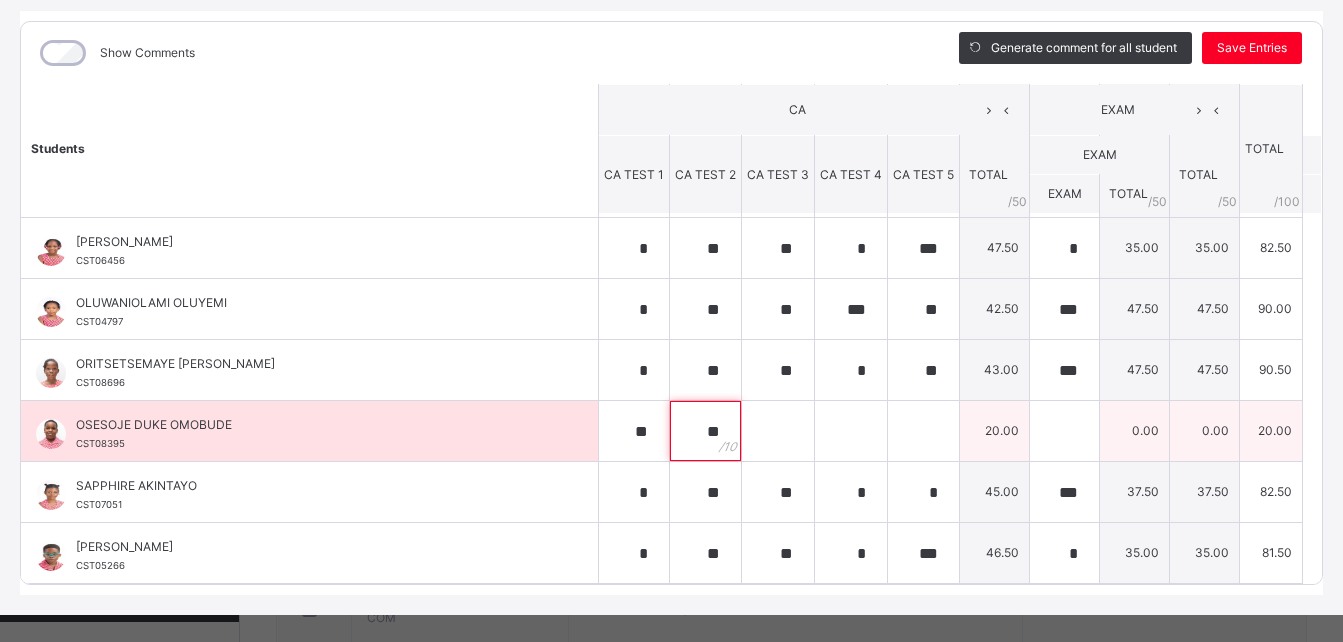 type on "**" 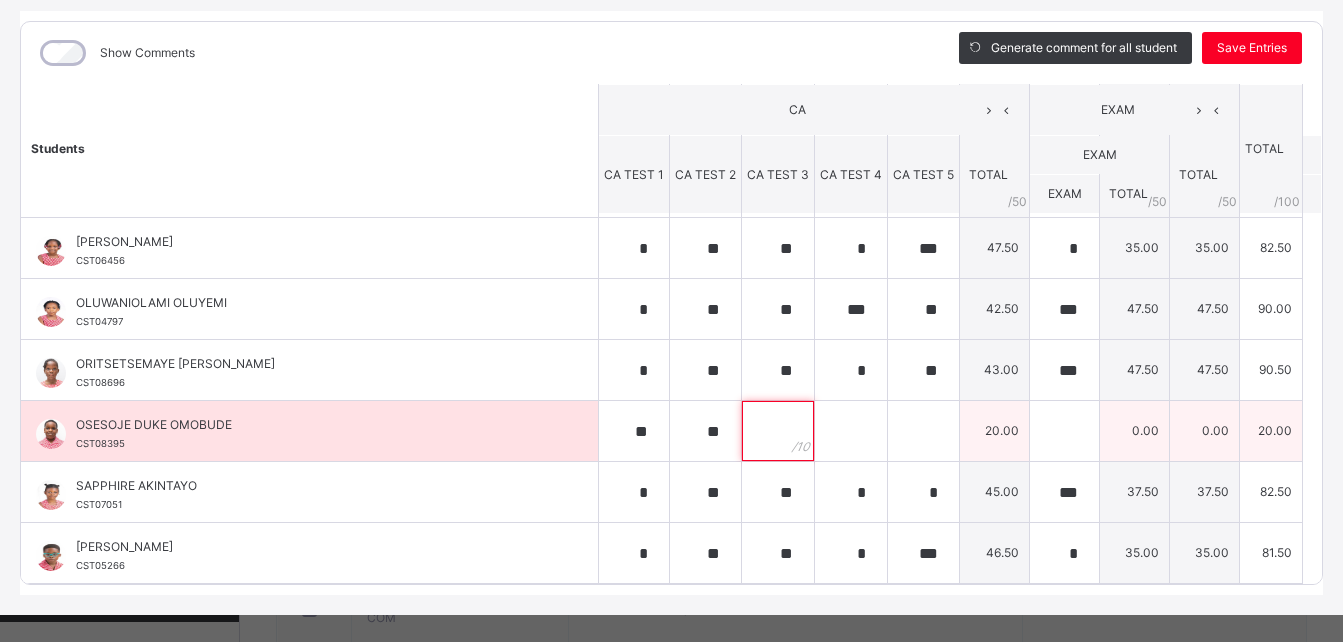 click at bounding box center [778, 431] 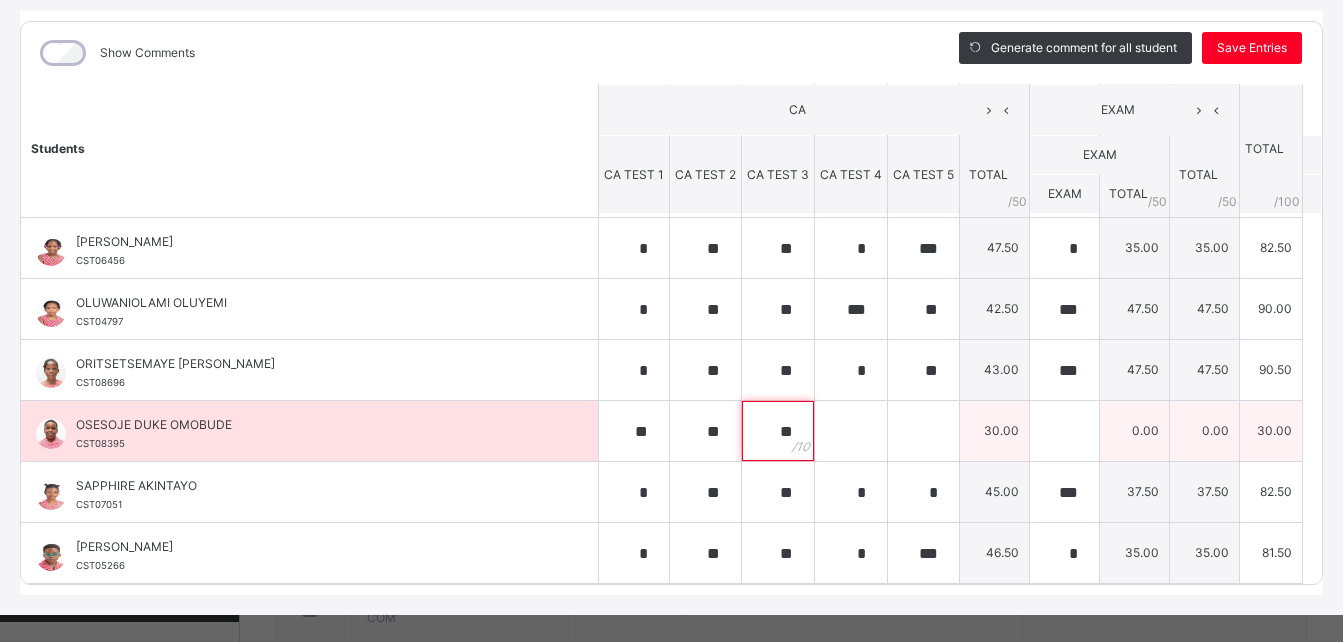 type on "**" 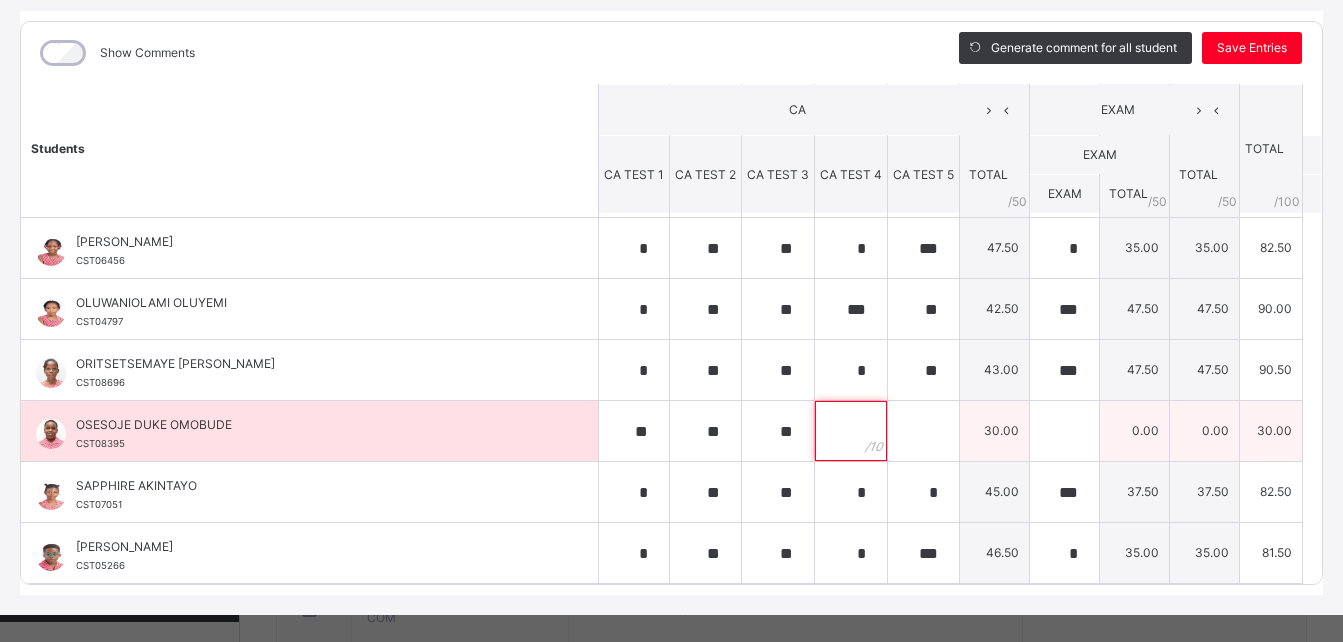 click at bounding box center (851, 431) 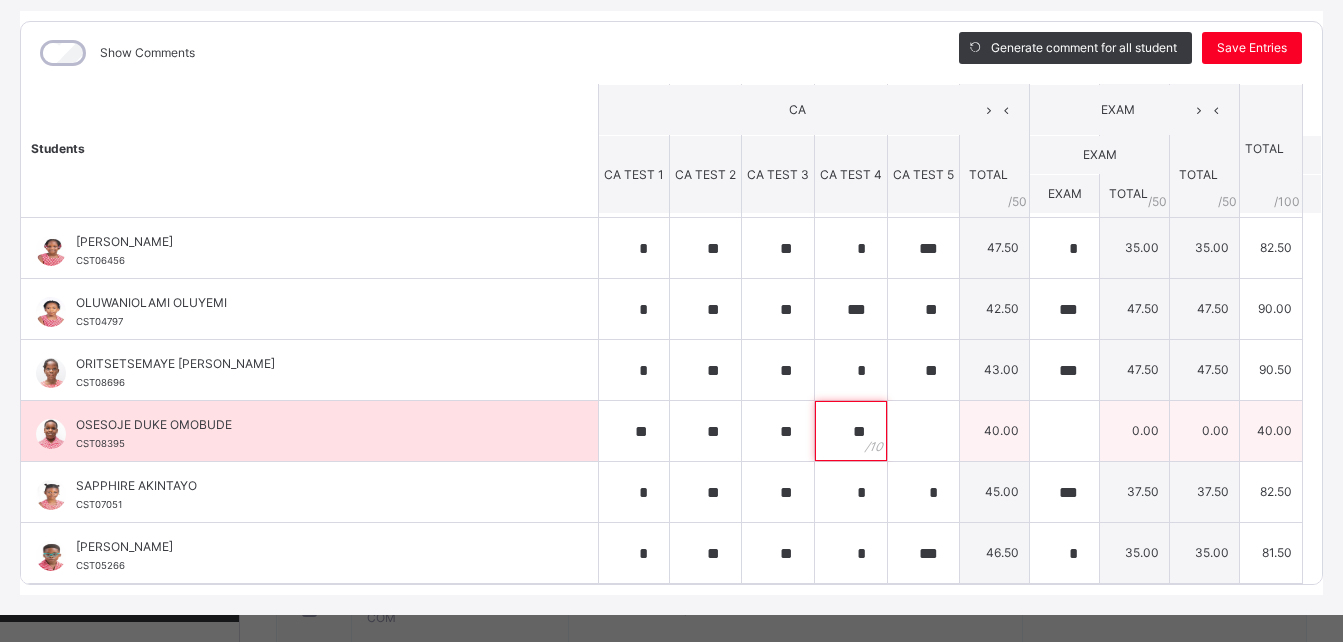 type on "**" 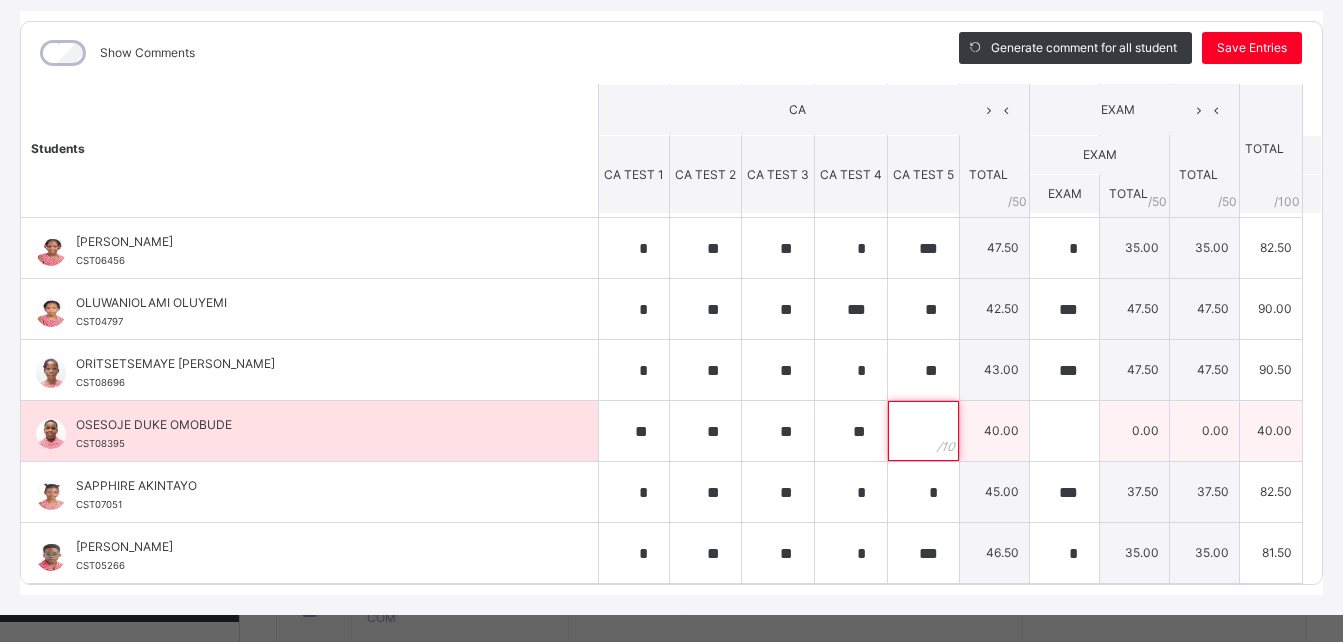 click at bounding box center [923, 431] 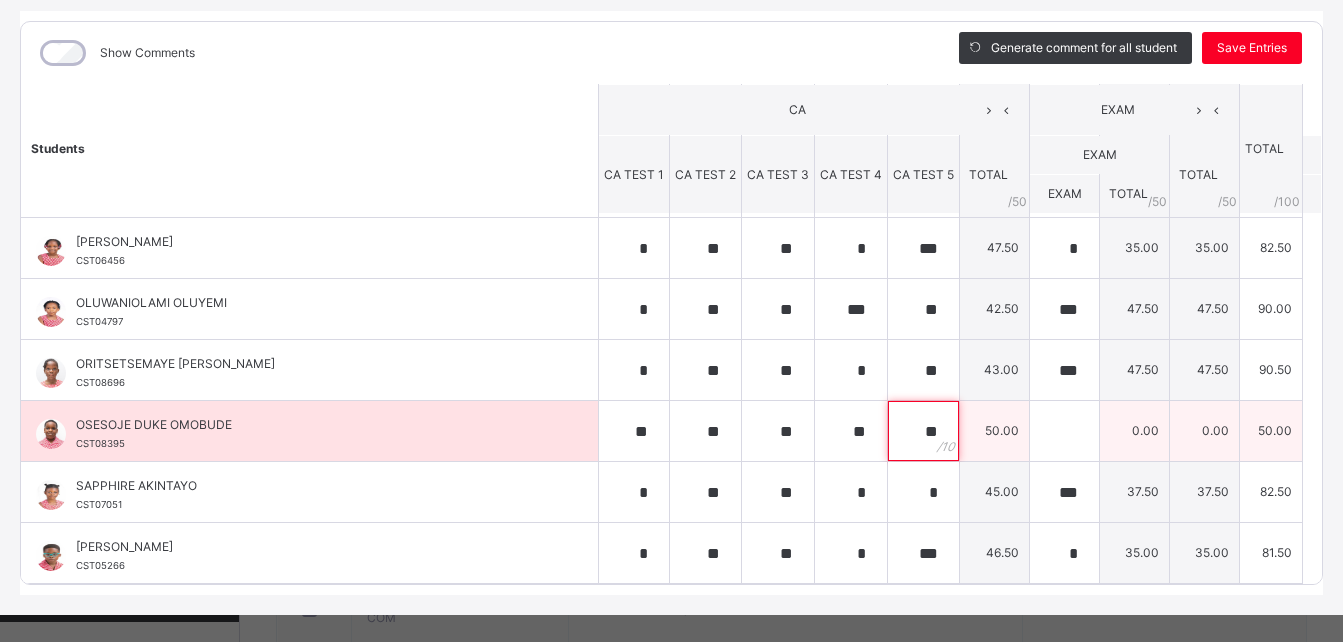 type on "**" 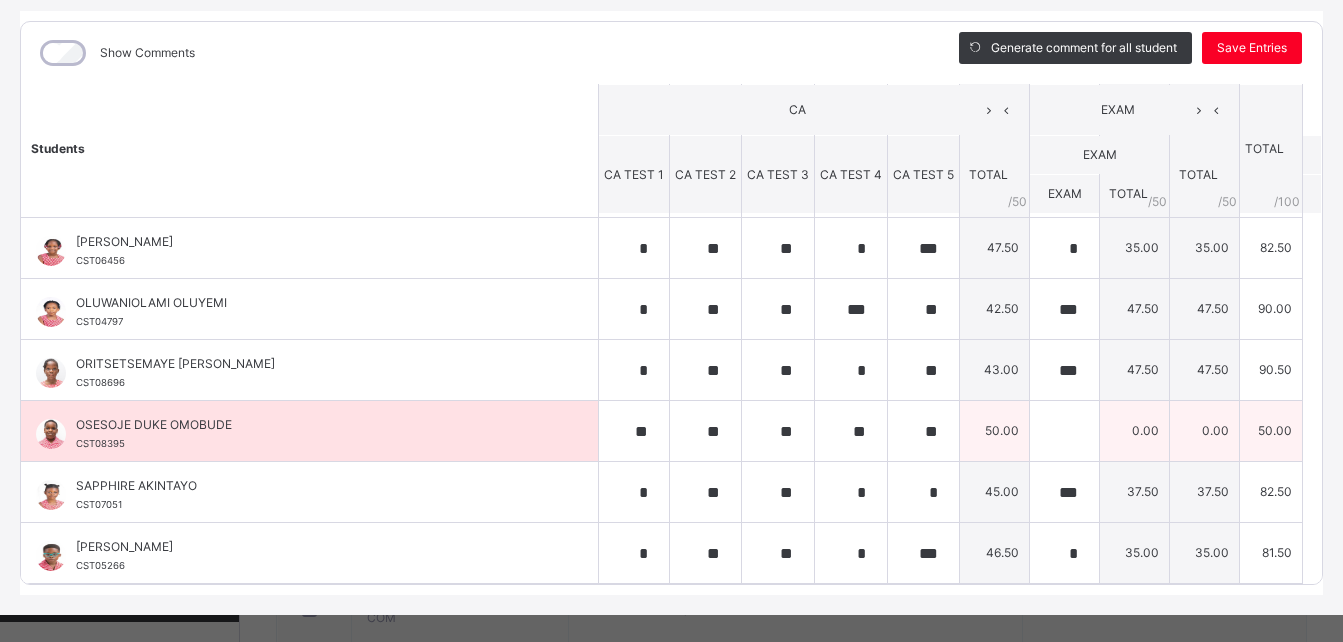 click on "50.00" at bounding box center (995, 431) 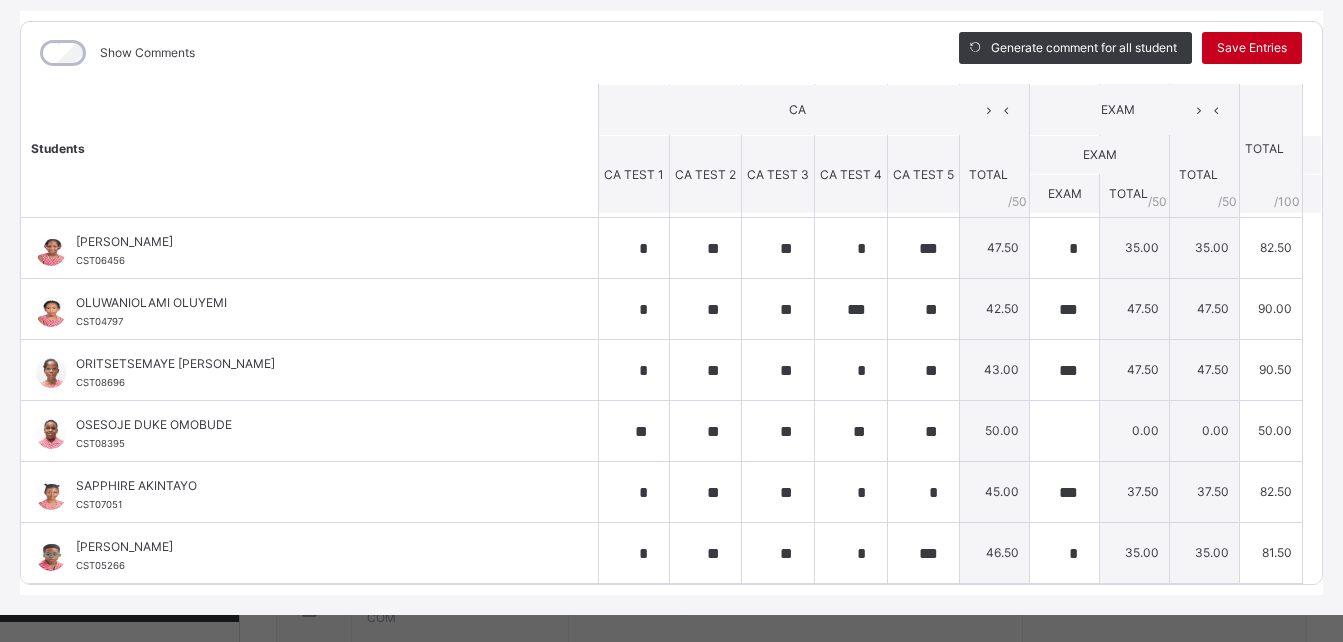 click on "Save Entries" at bounding box center [1252, 48] 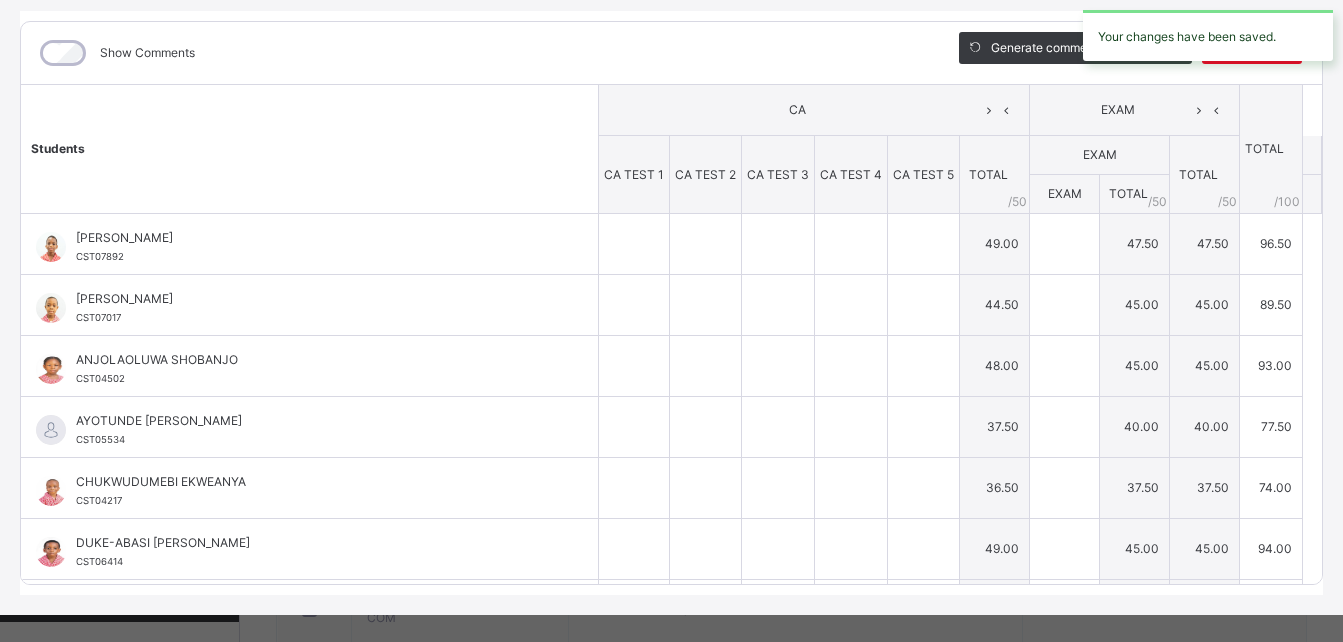 type on "**" 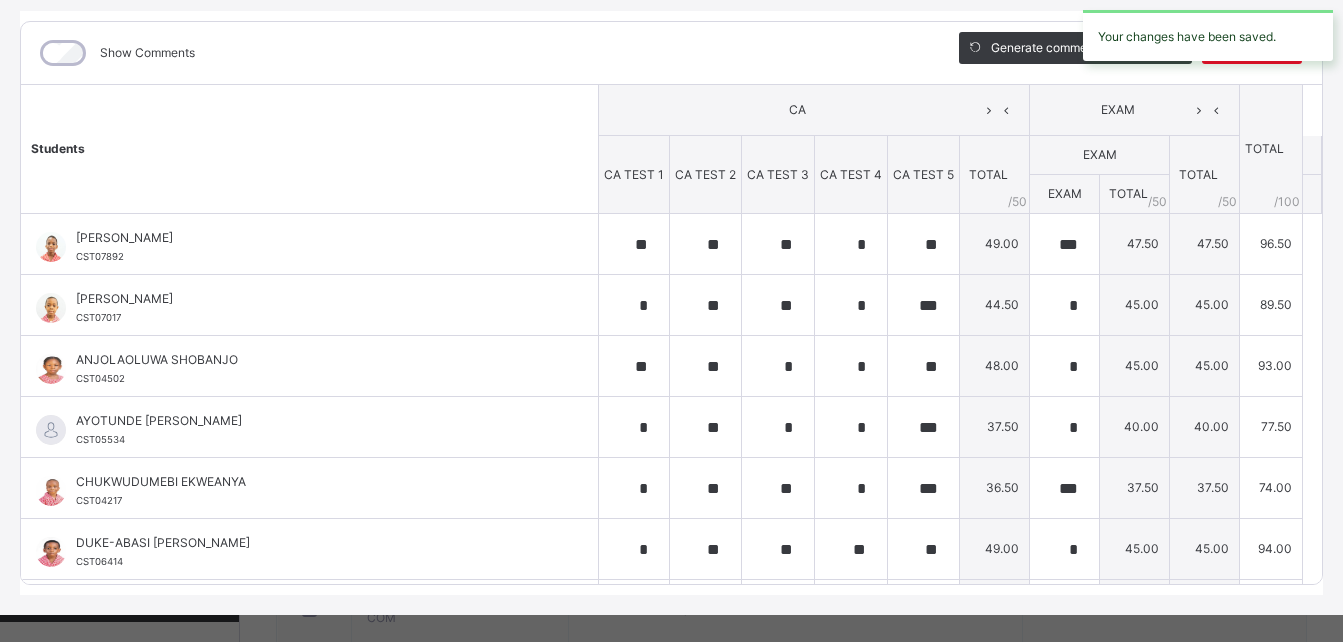 type on "***" 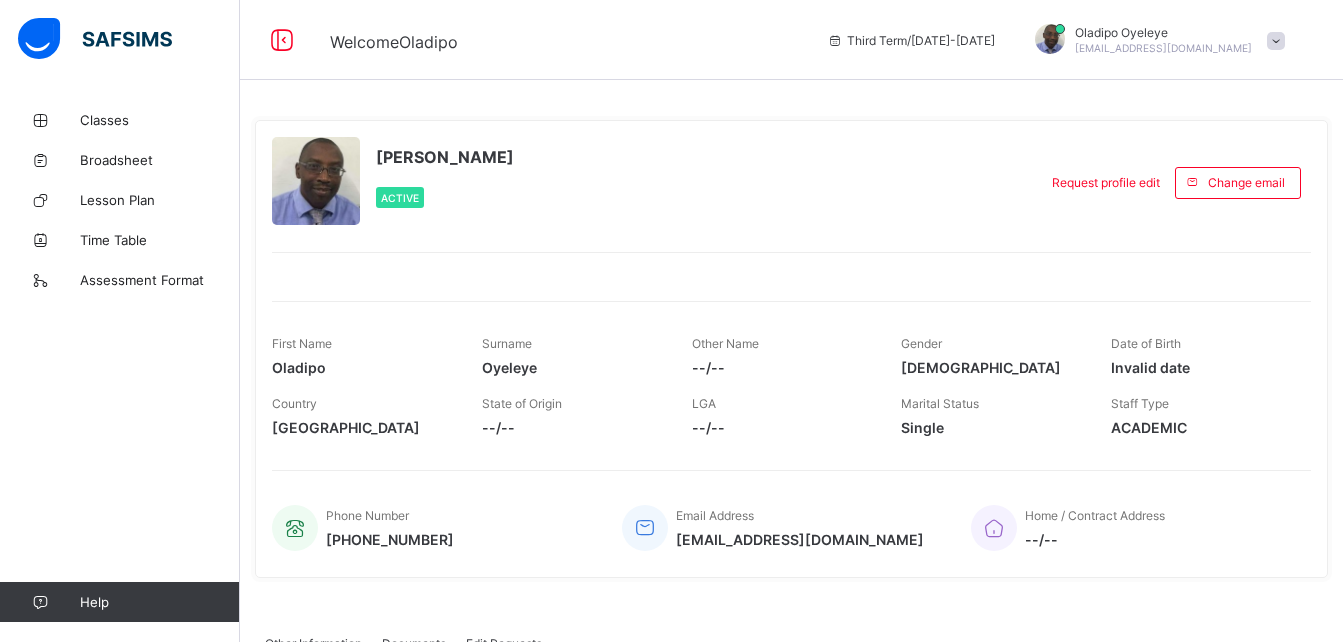 scroll, scrollTop: 0, scrollLeft: 0, axis: both 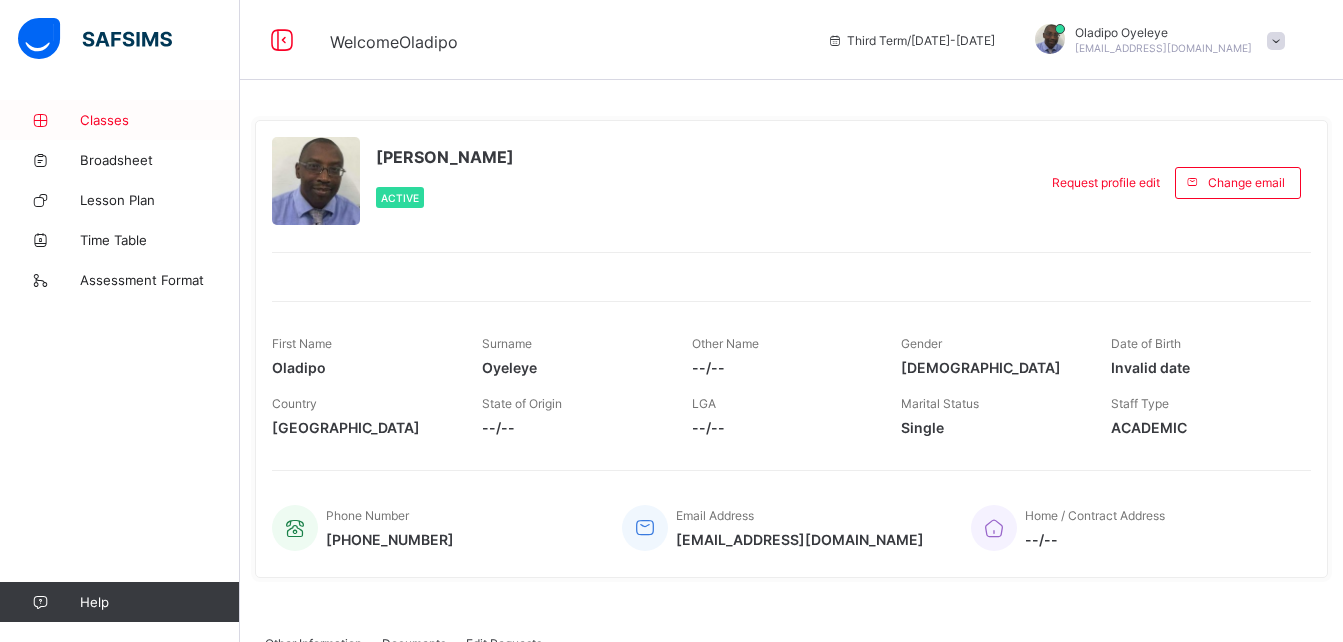 drag, startPoint x: 0, startPoint y: 0, endPoint x: 117, endPoint y: 111, distance: 161.27615 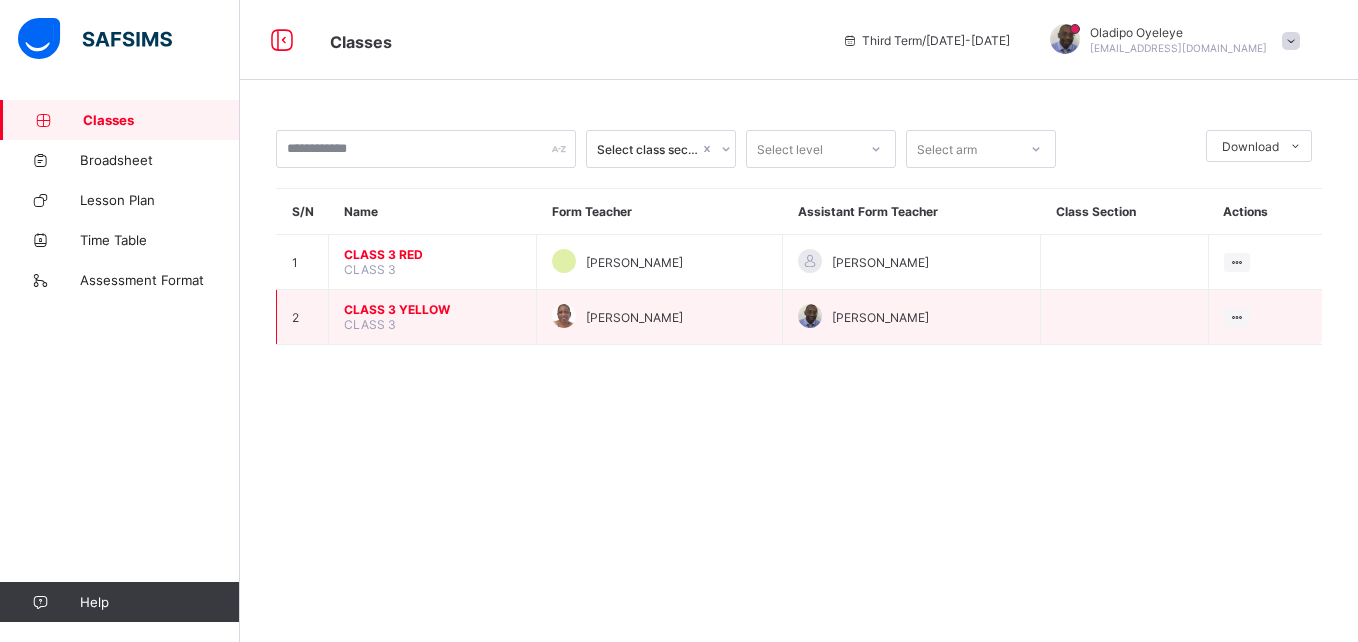 click on "CLASS 3   YELLOW" at bounding box center [432, 309] 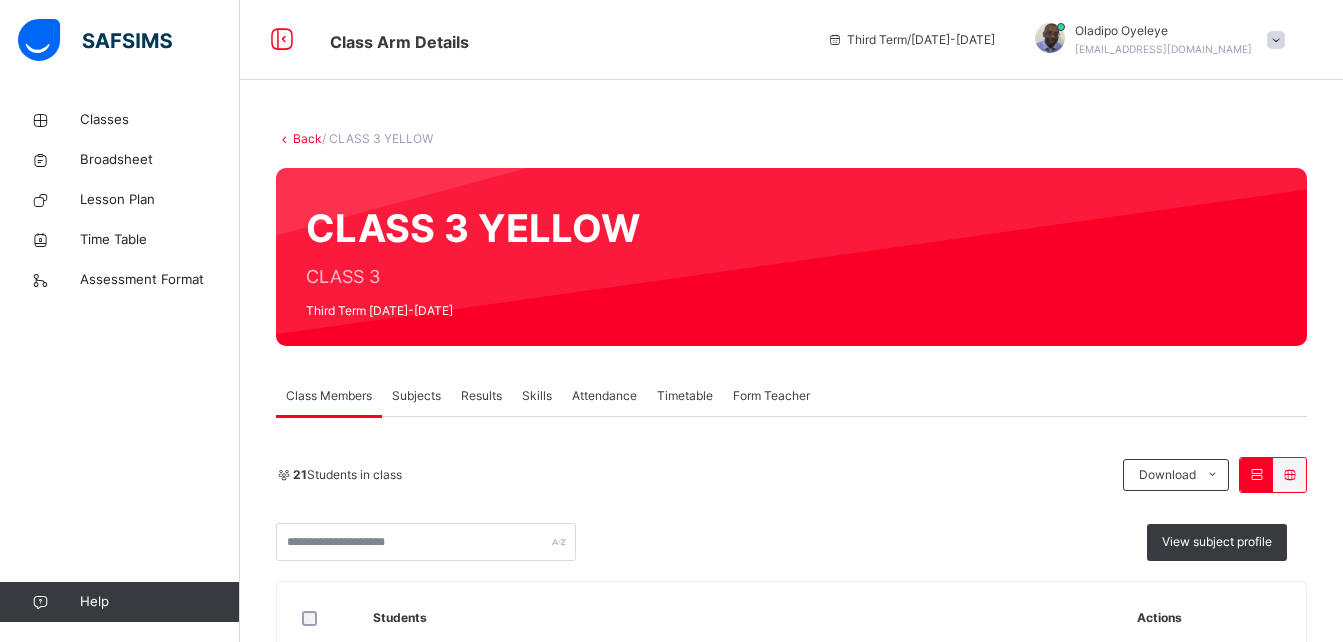 click on "Subjects" at bounding box center [416, 396] 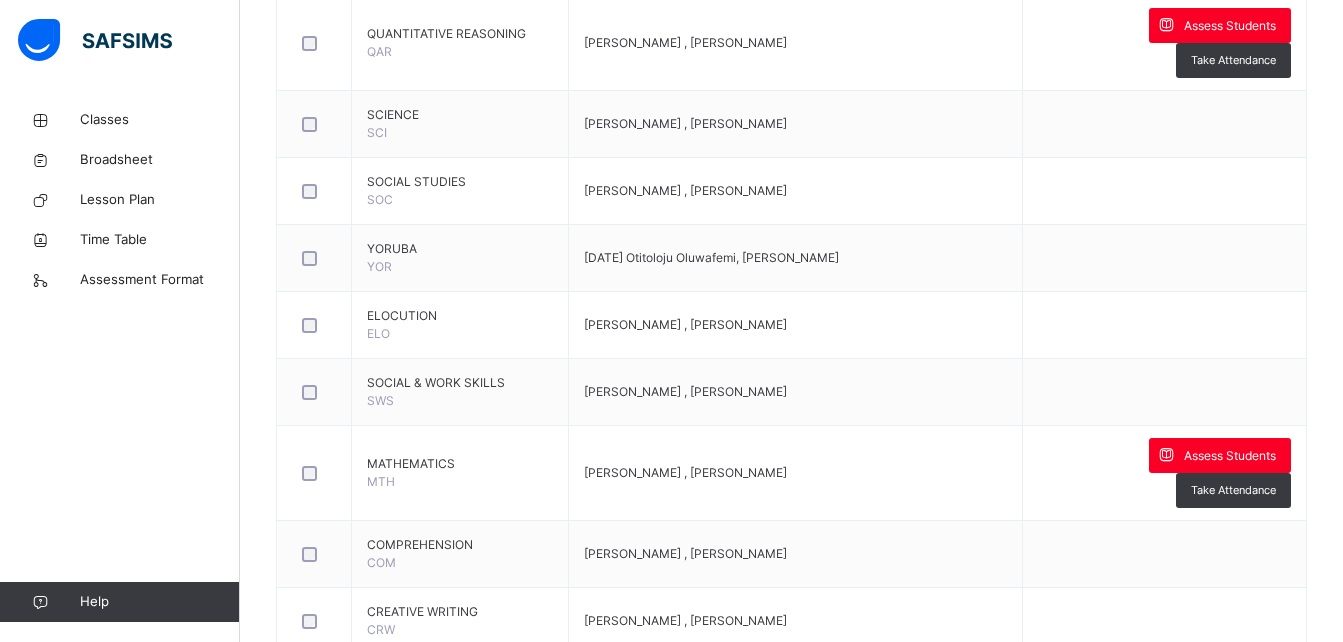 scroll, scrollTop: 1007, scrollLeft: 0, axis: vertical 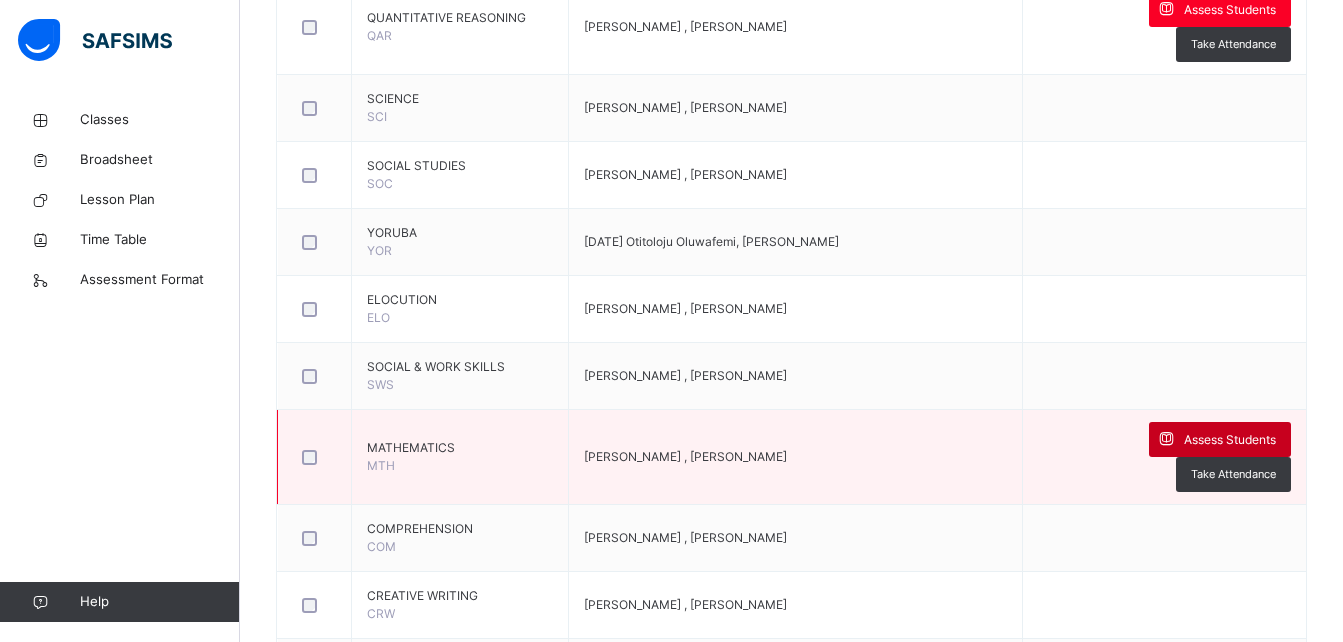 click on "Assess Students" at bounding box center [1230, 440] 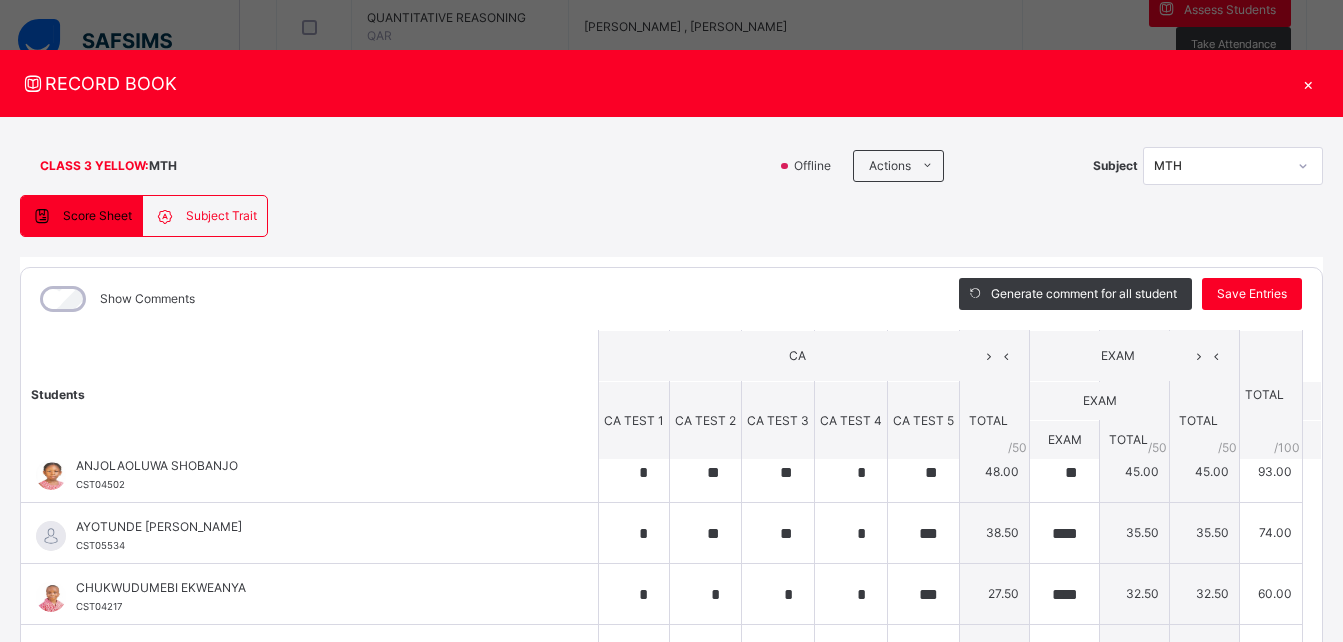 scroll, scrollTop: 155, scrollLeft: 0, axis: vertical 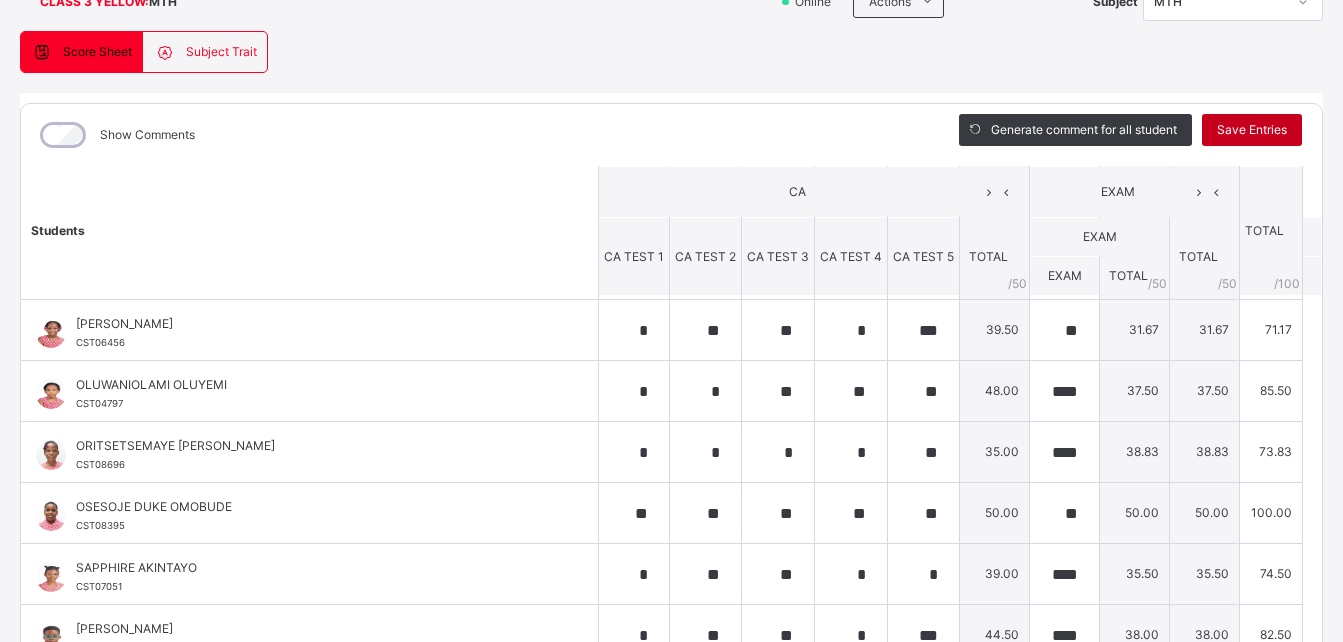 click on "Save Entries" at bounding box center (1252, 130) 